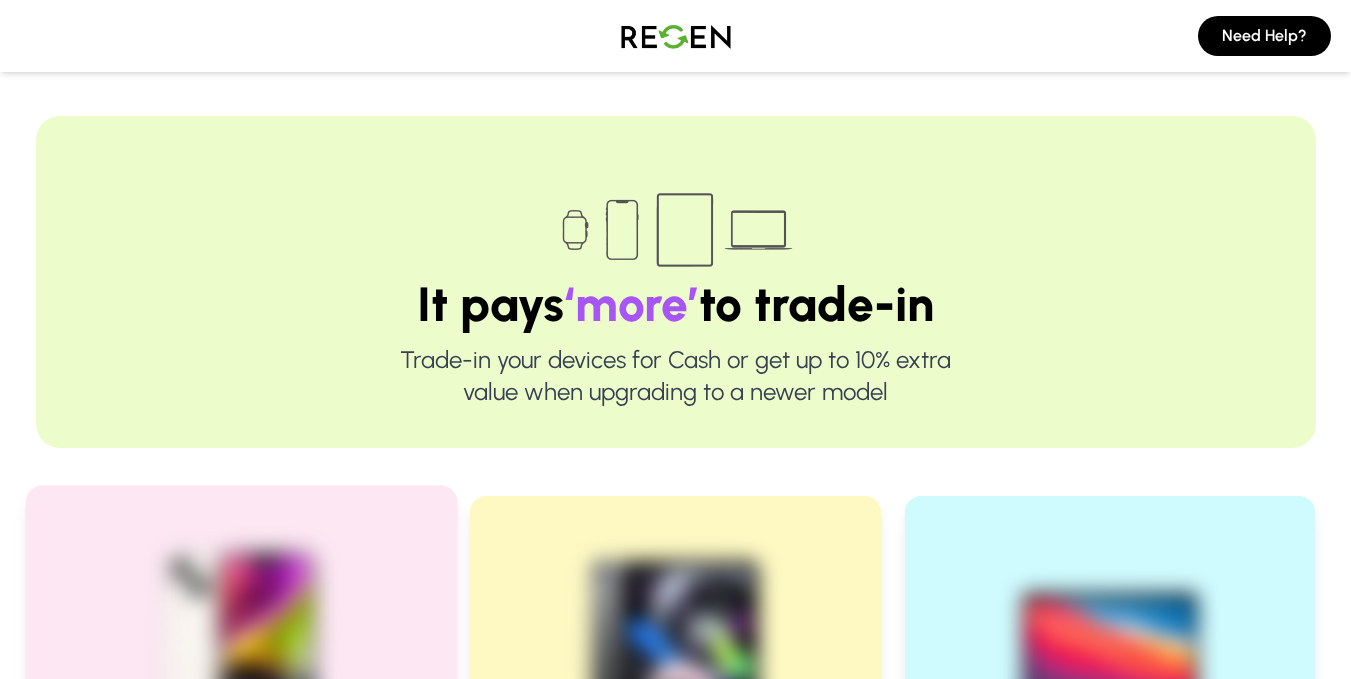 scroll, scrollTop: 400, scrollLeft: 0, axis: vertical 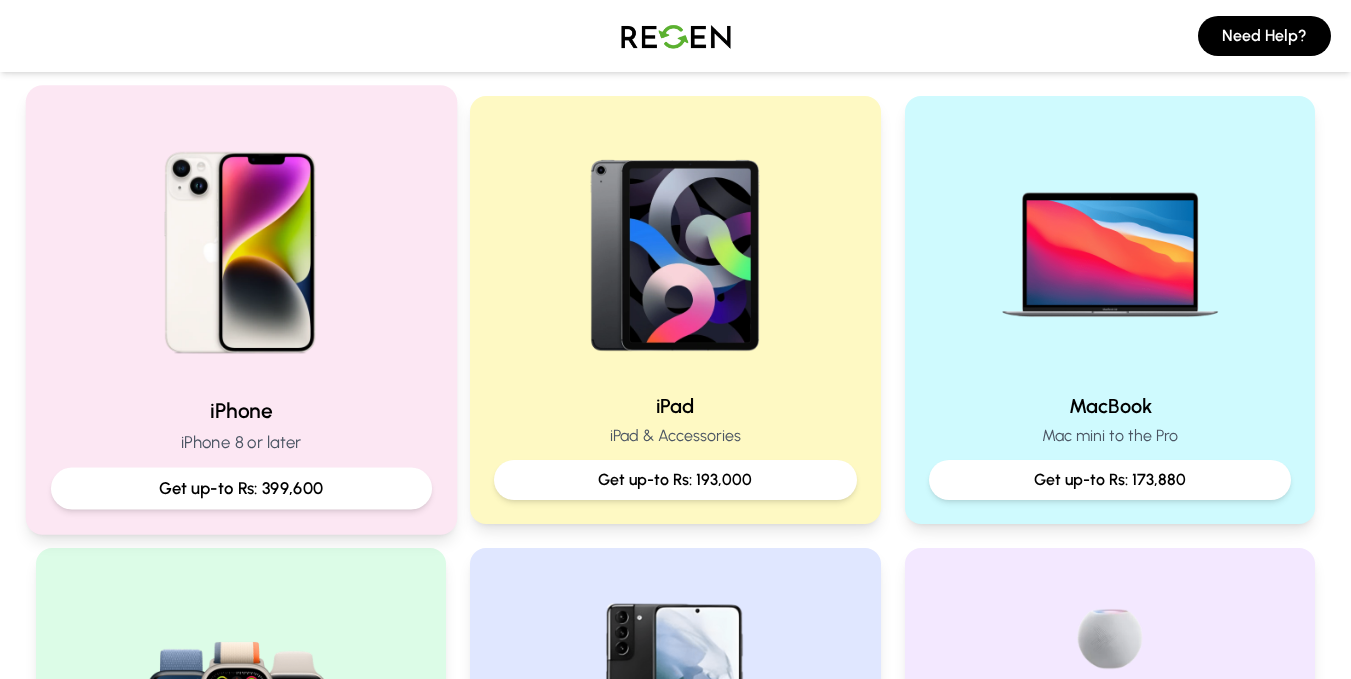click on "iPhone" at bounding box center [240, 410] 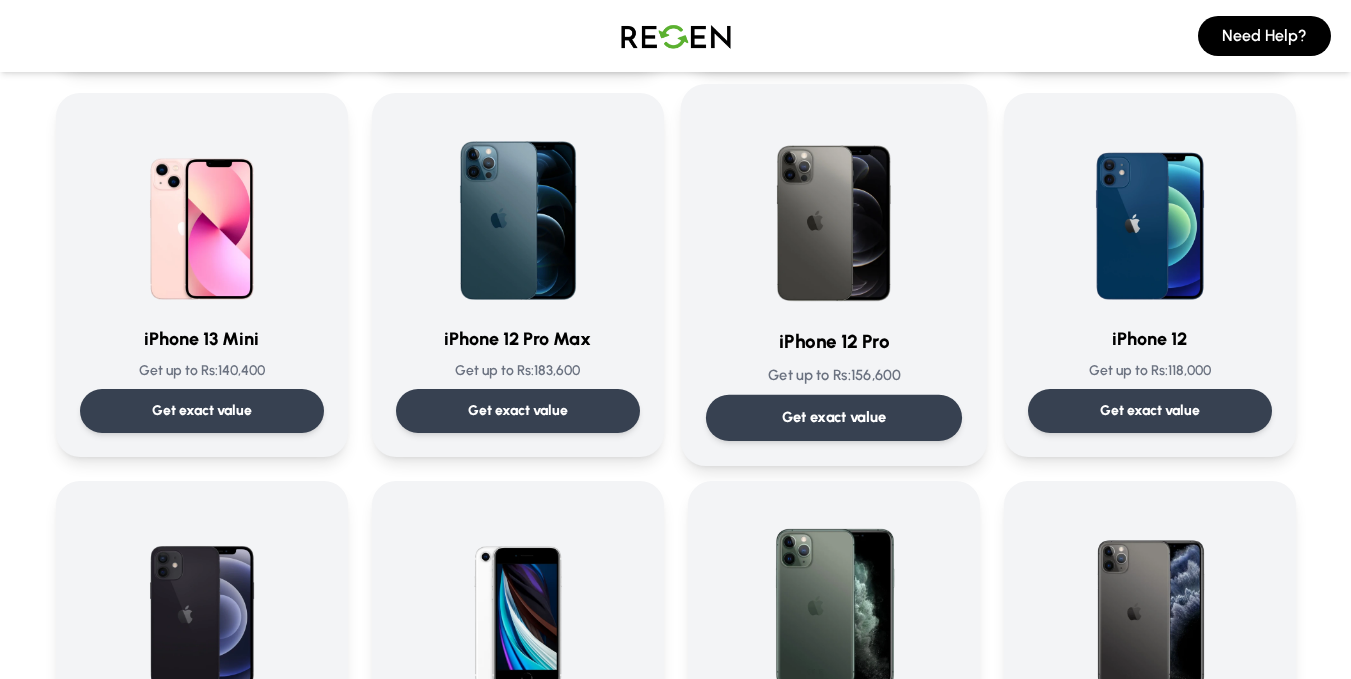 scroll, scrollTop: 1300, scrollLeft: 0, axis: vertical 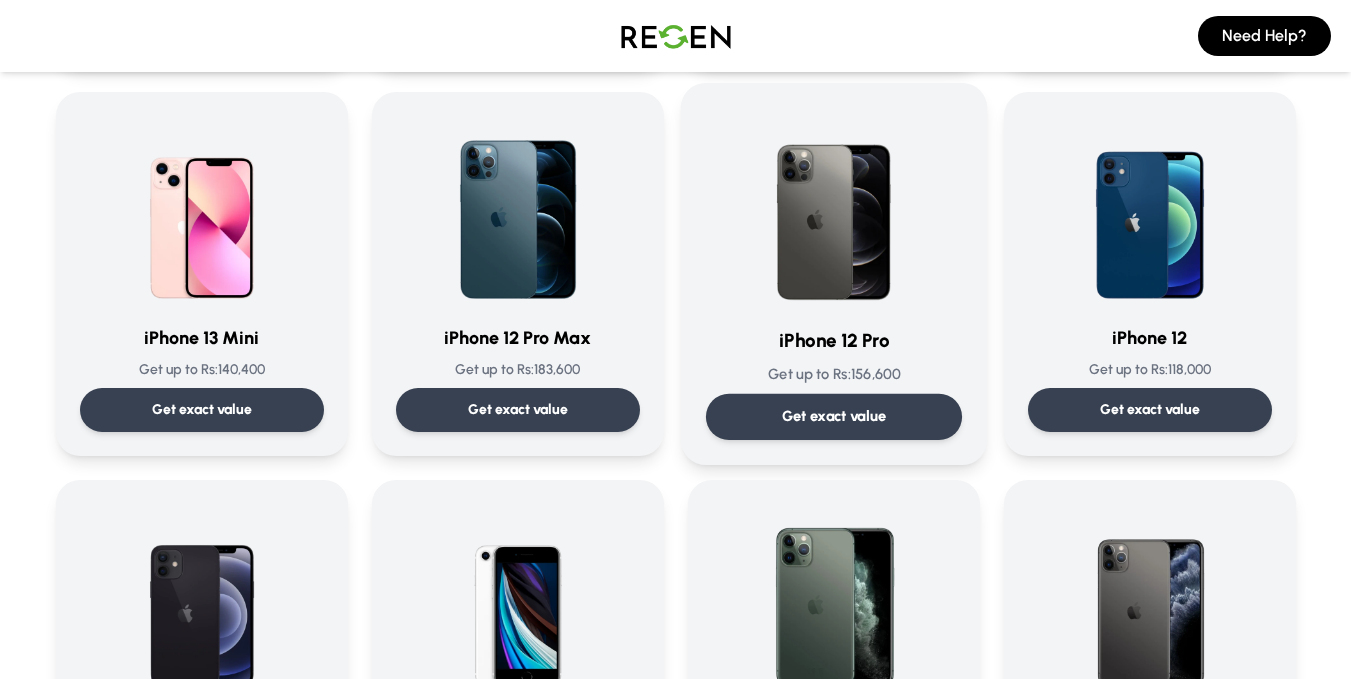 click on "Get up to Rs:  156,600" at bounding box center [833, 374] 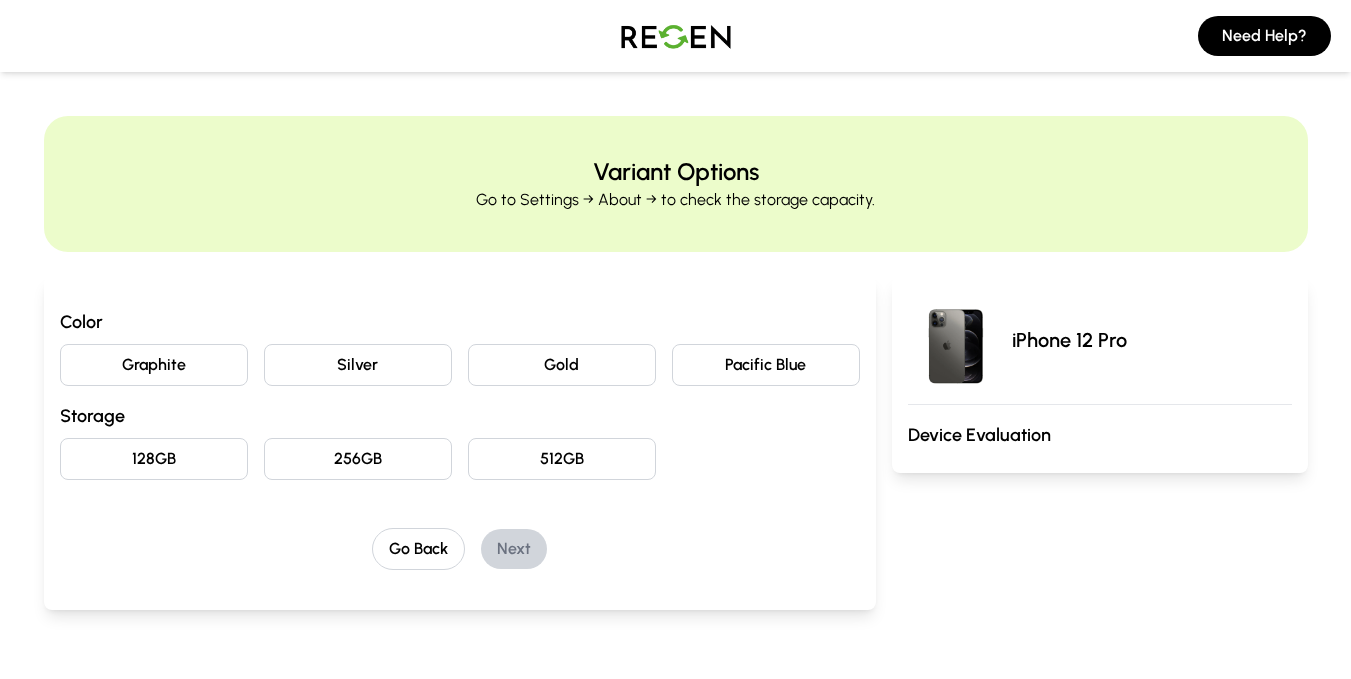 click on "Pacific Blue" at bounding box center (766, 365) 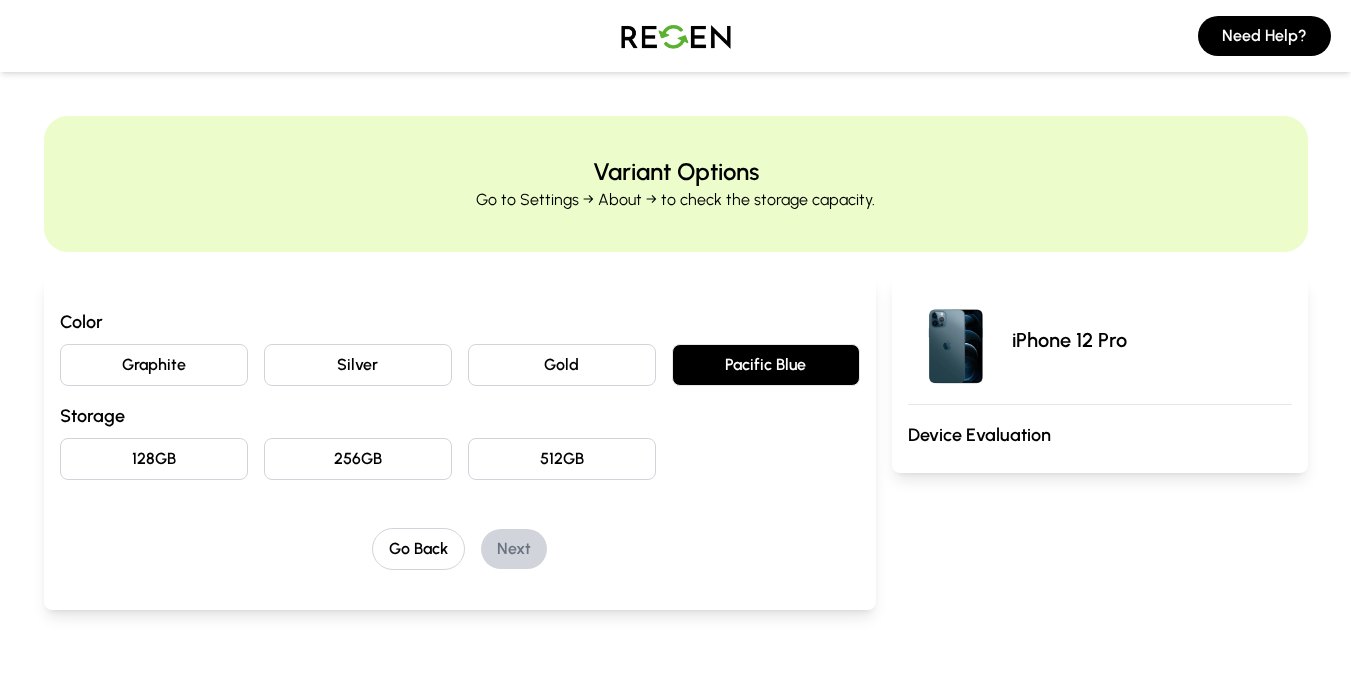 click on "128GB" at bounding box center [154, 459] 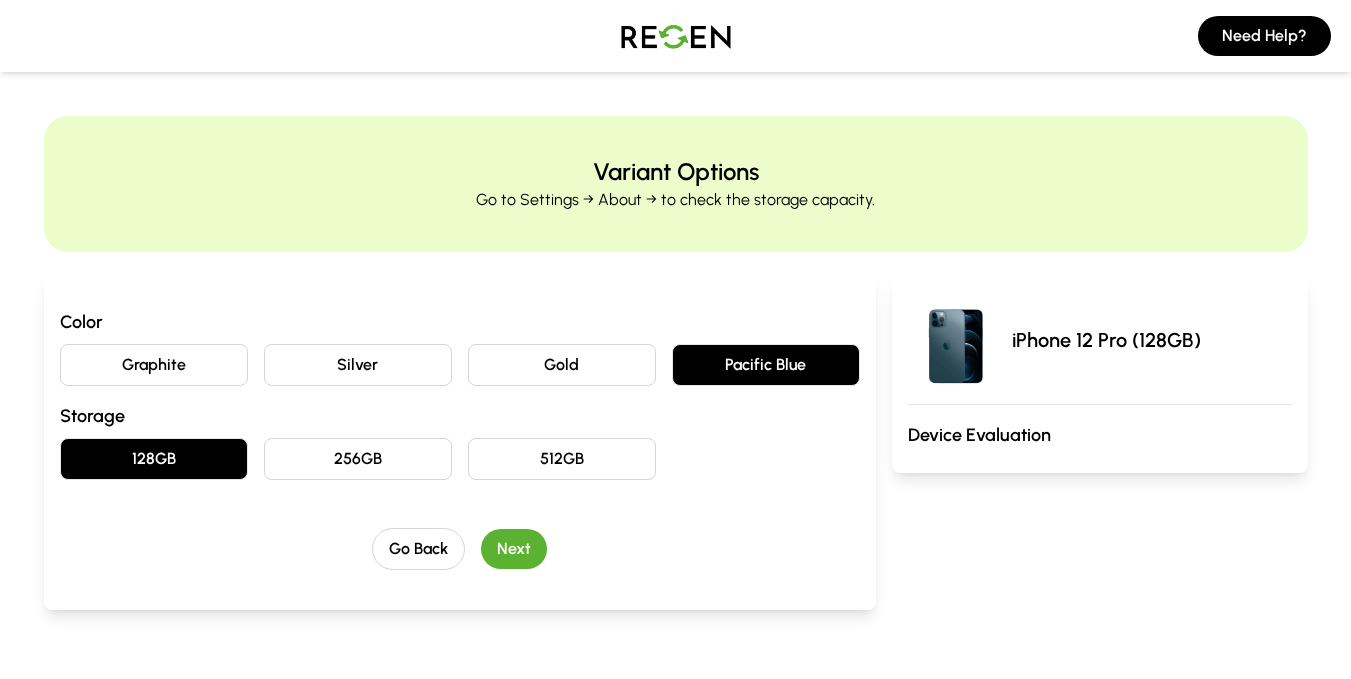 click on "Next" at bounding box center [514, 549] 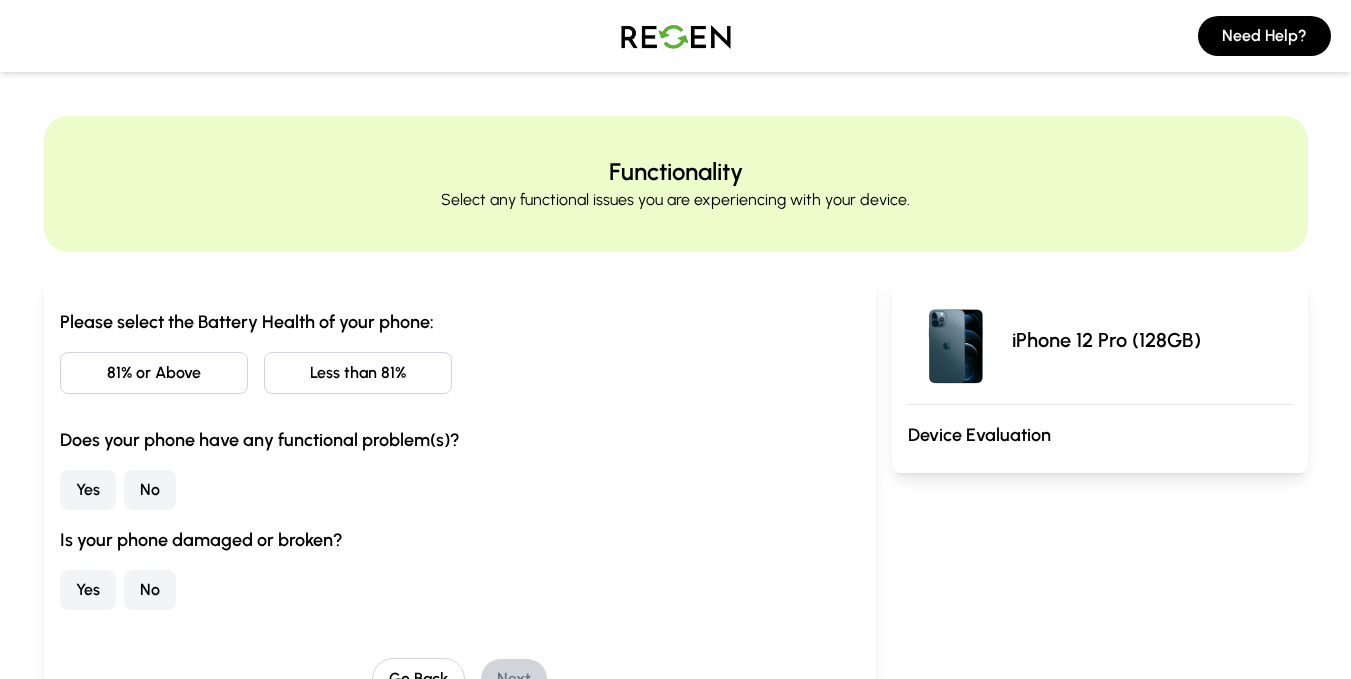 click on "81% or Above" at bounding box center (154, 373) 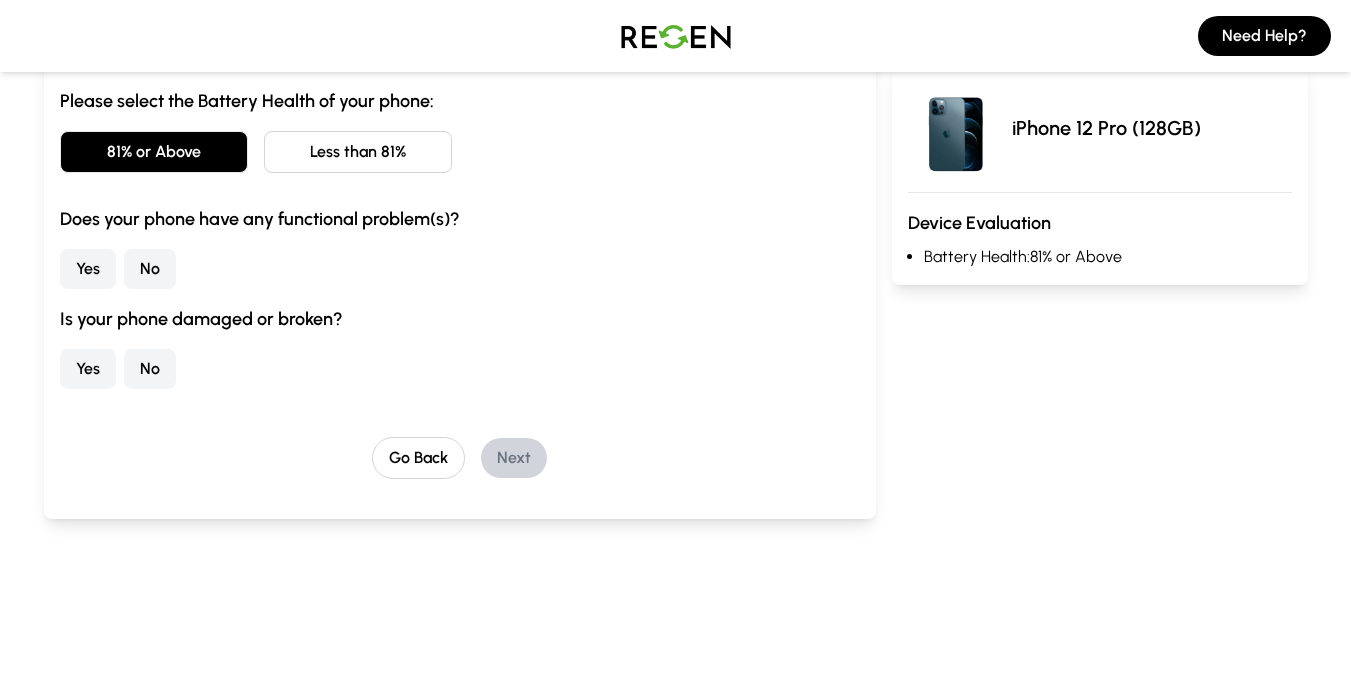 scroll, scrollTop: 200, scrollLeft: 0, axis: vertical 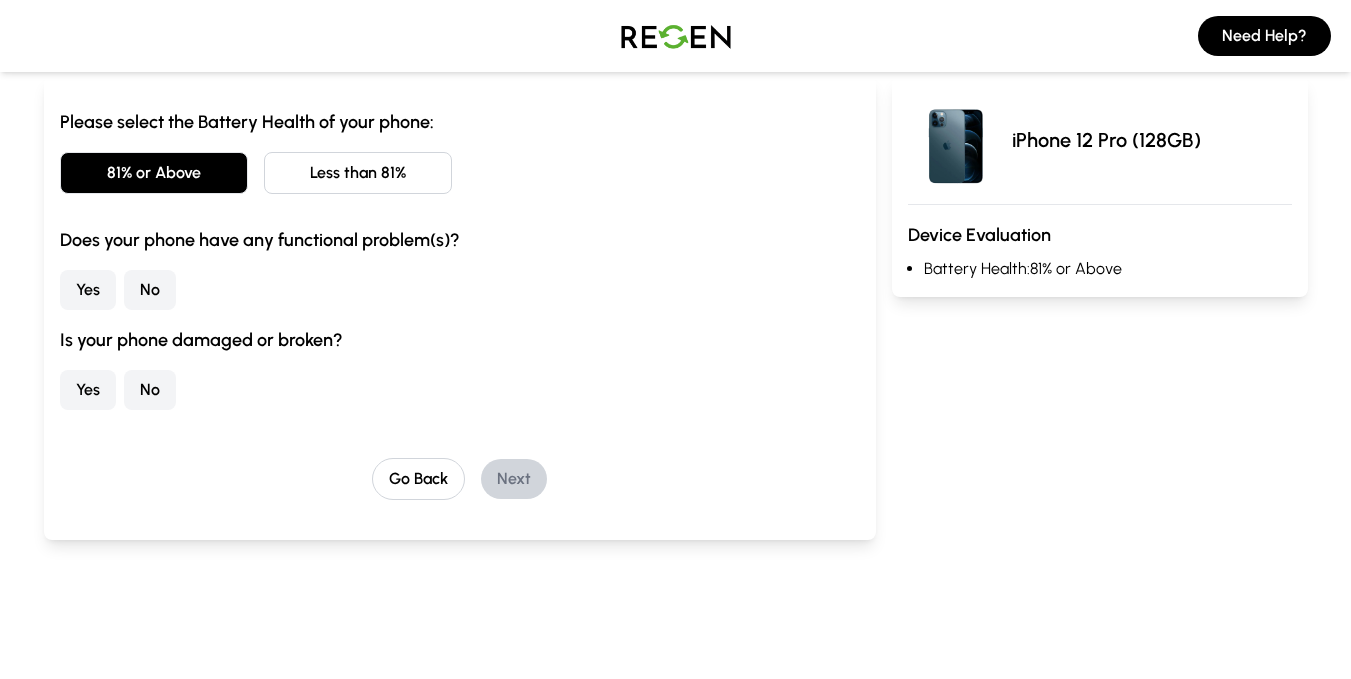 drag, startPoint x: 149, startPoint y: 297, endPoint x: 157, endPoint y: 307, distance: 12.806249 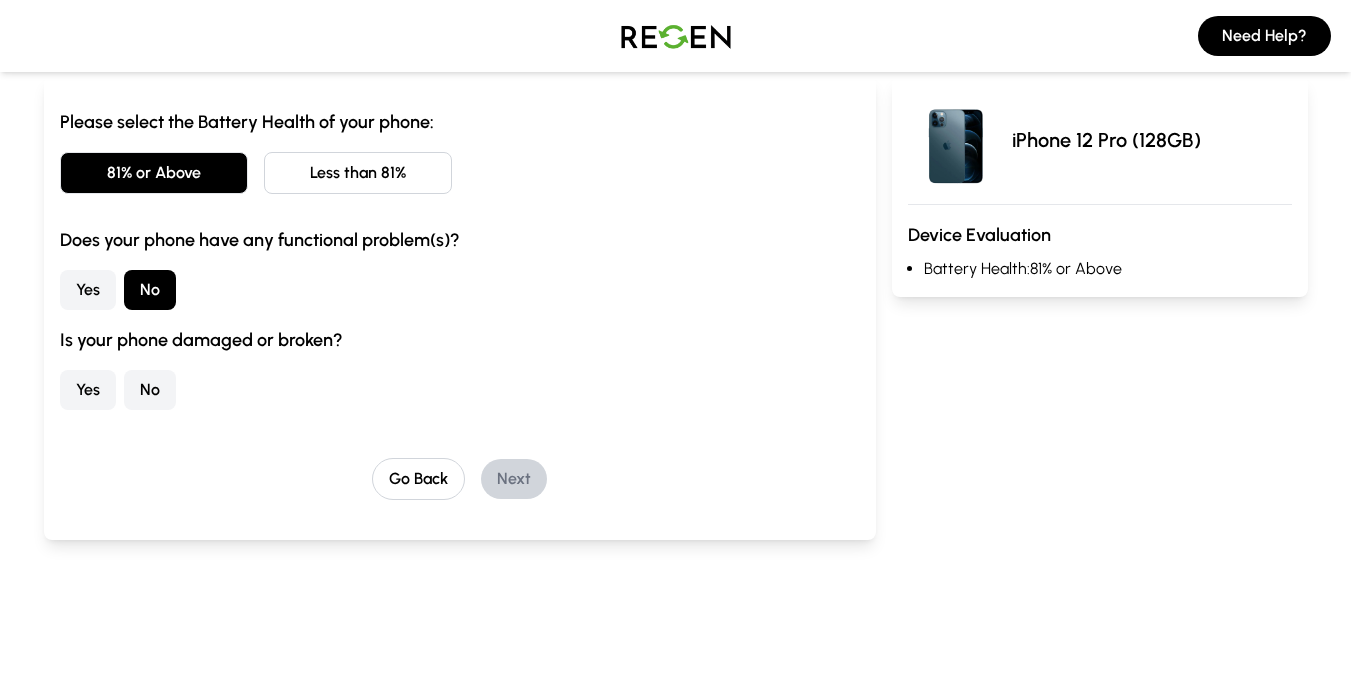 click on "No" at bounding box center [150, 390] 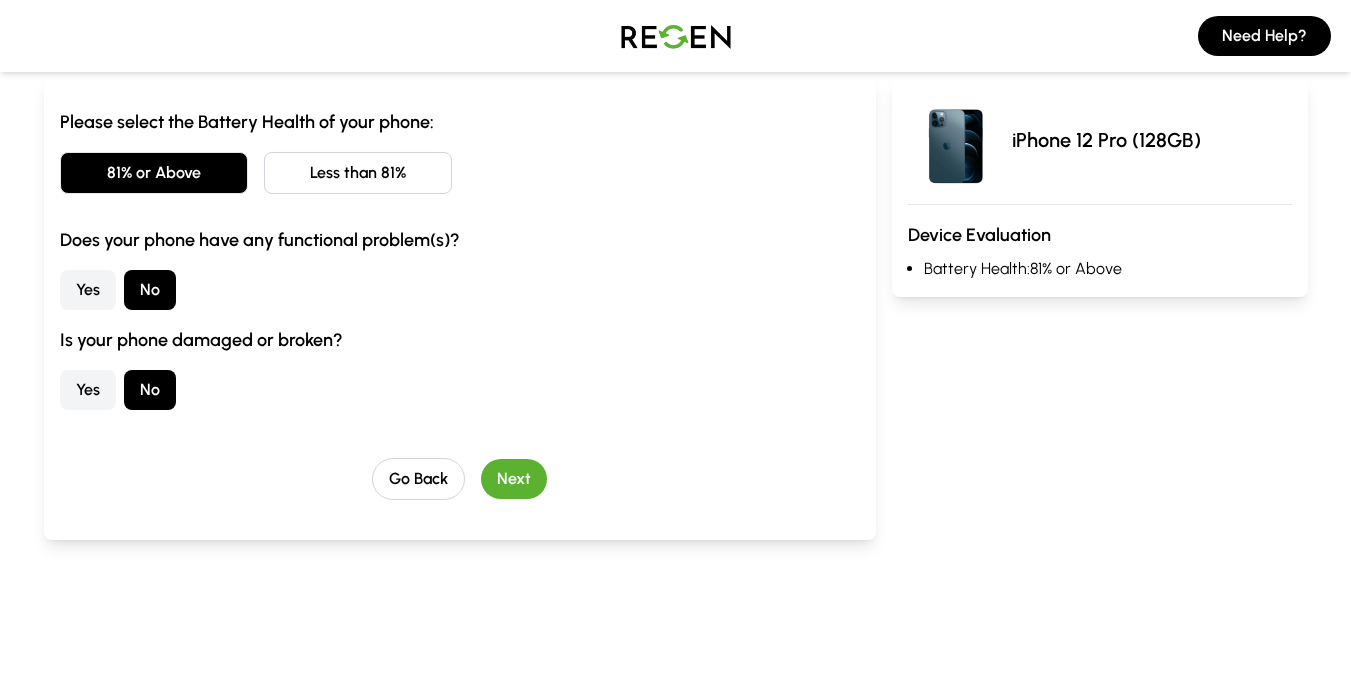 click on "Go Back Next" at bounding box center [460, 479] 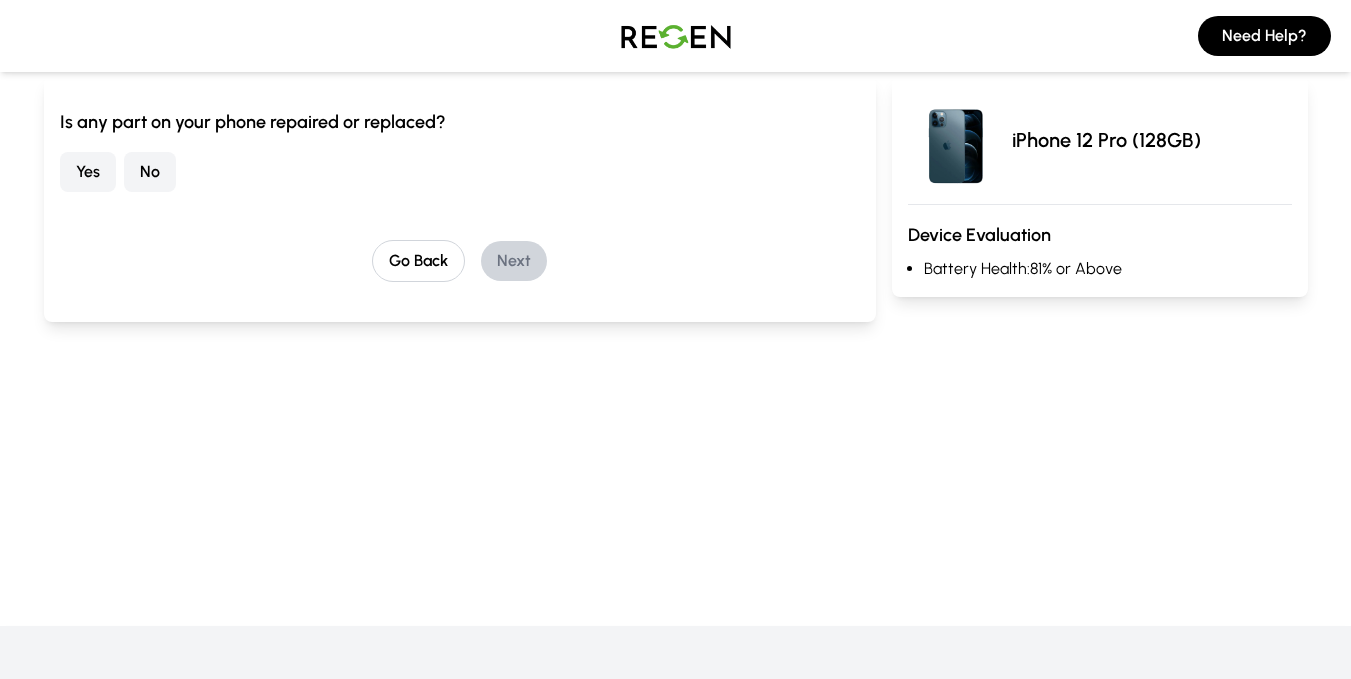 click on "Yes" at bounding box center (88, 172) 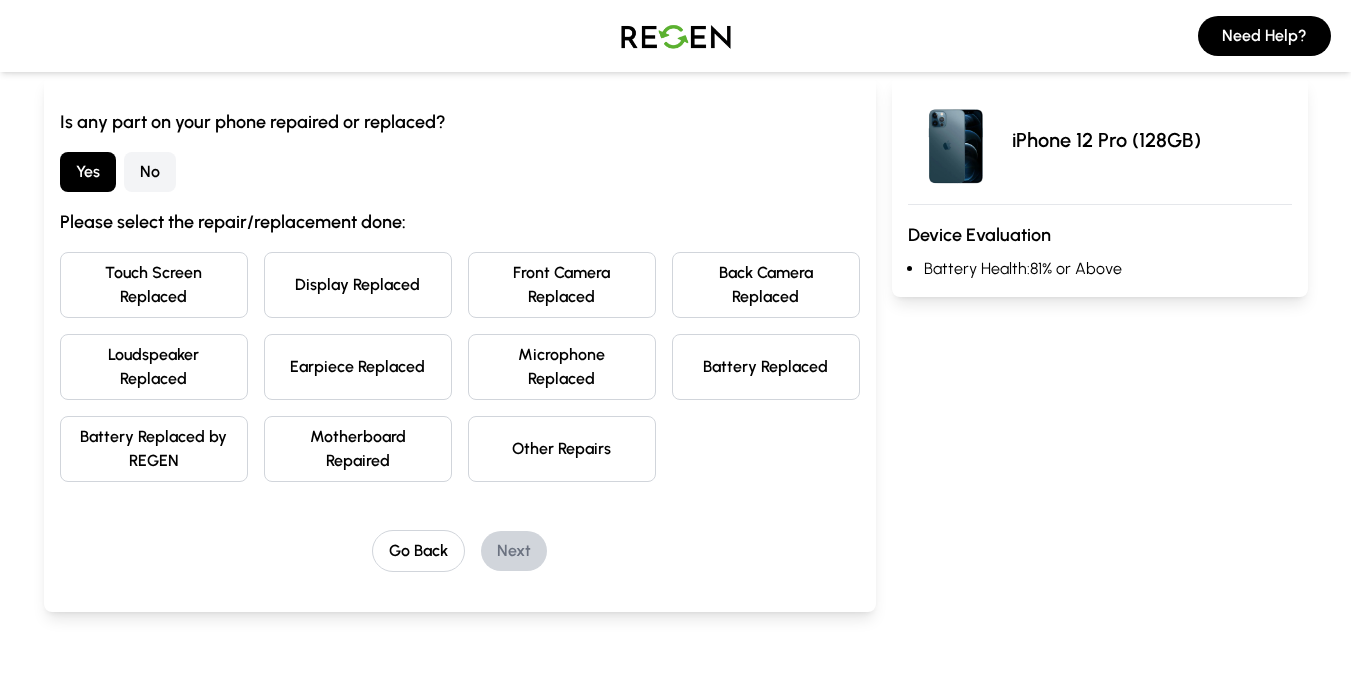 click on "Display Replaced" at bounding box center [358, 285] 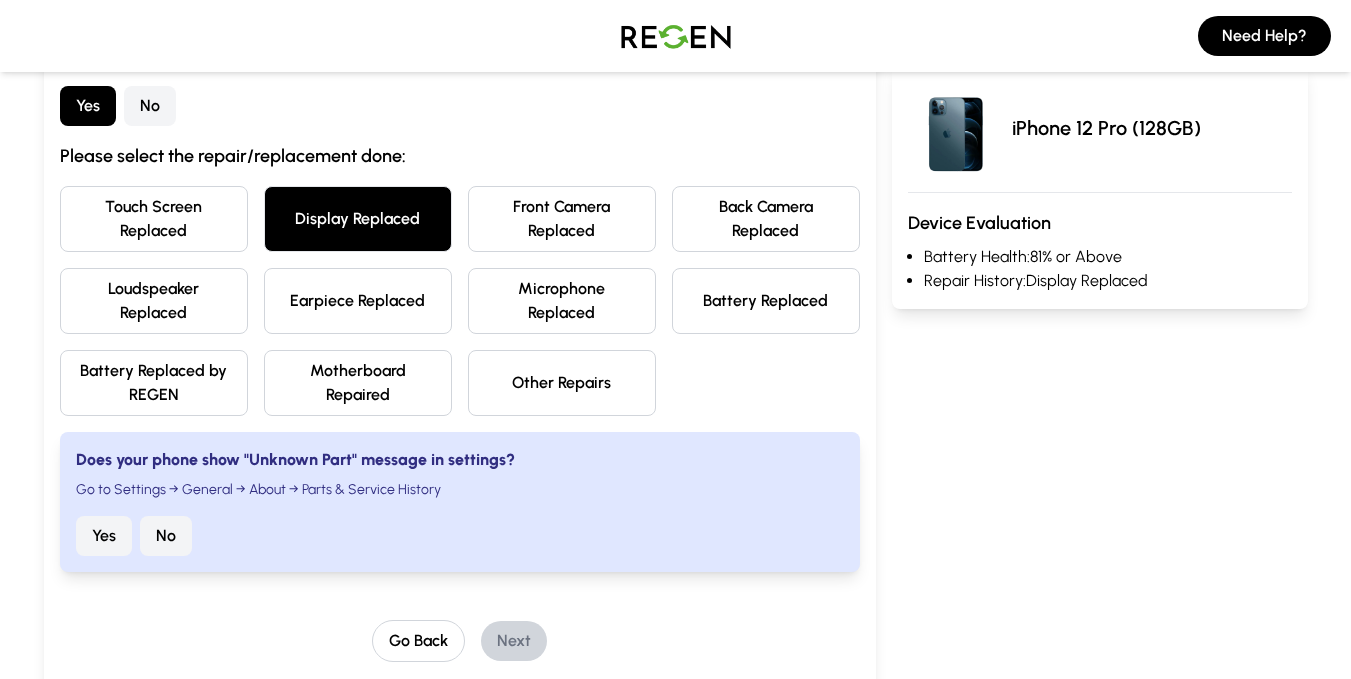 scroll, scrollTop: 300, scrollLeft: 0, axis: vertical 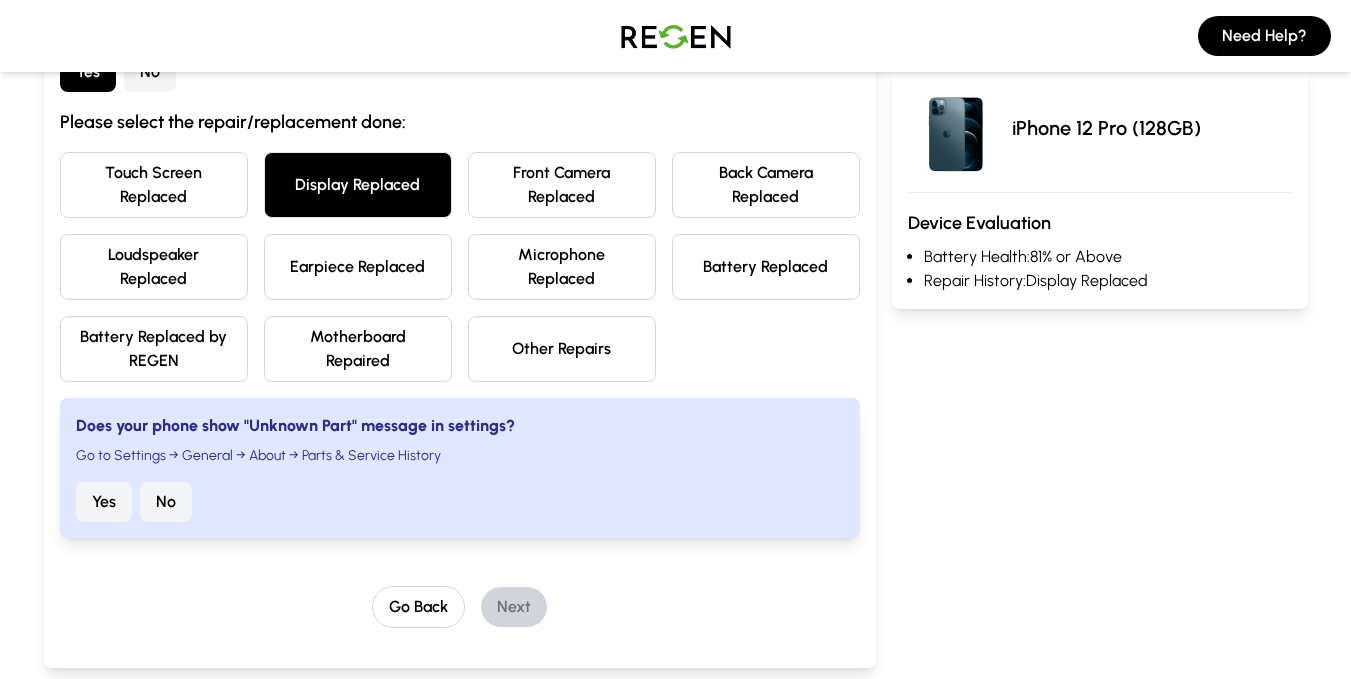 click on "Yes" at bounding box center (104, 502) 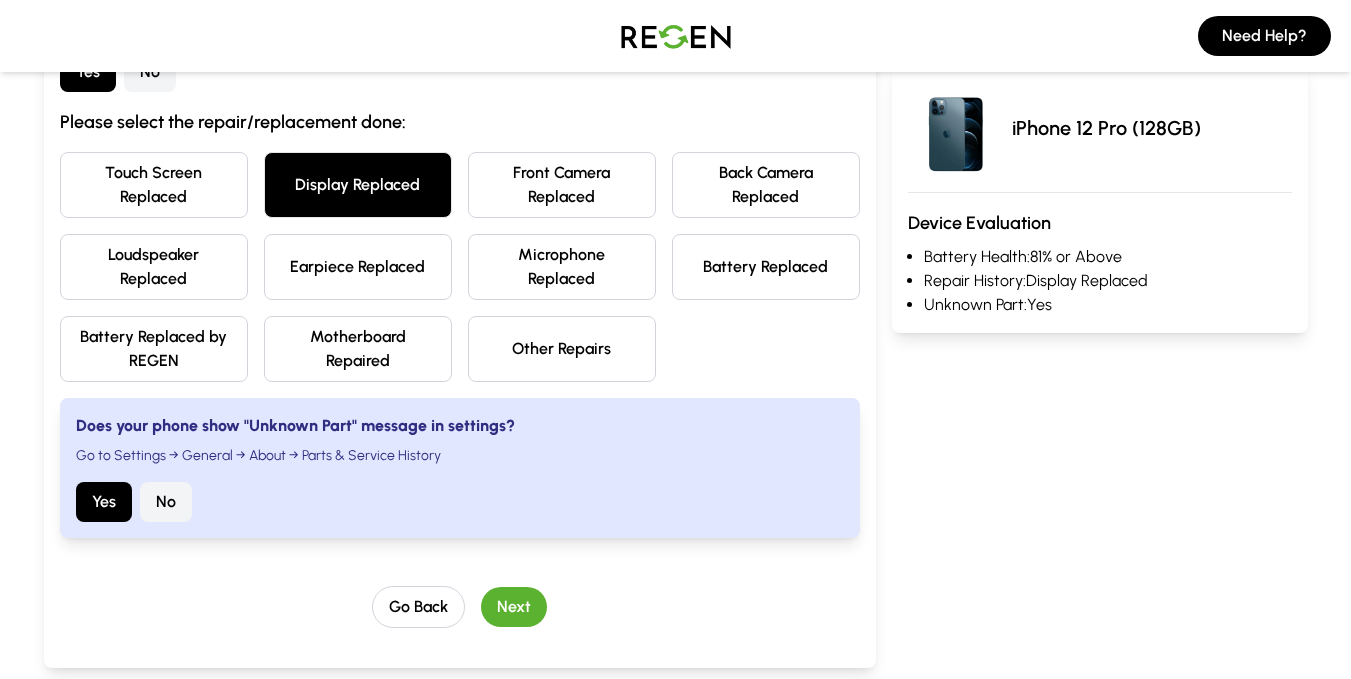 click on "Next" at bounding box center [514, 607] 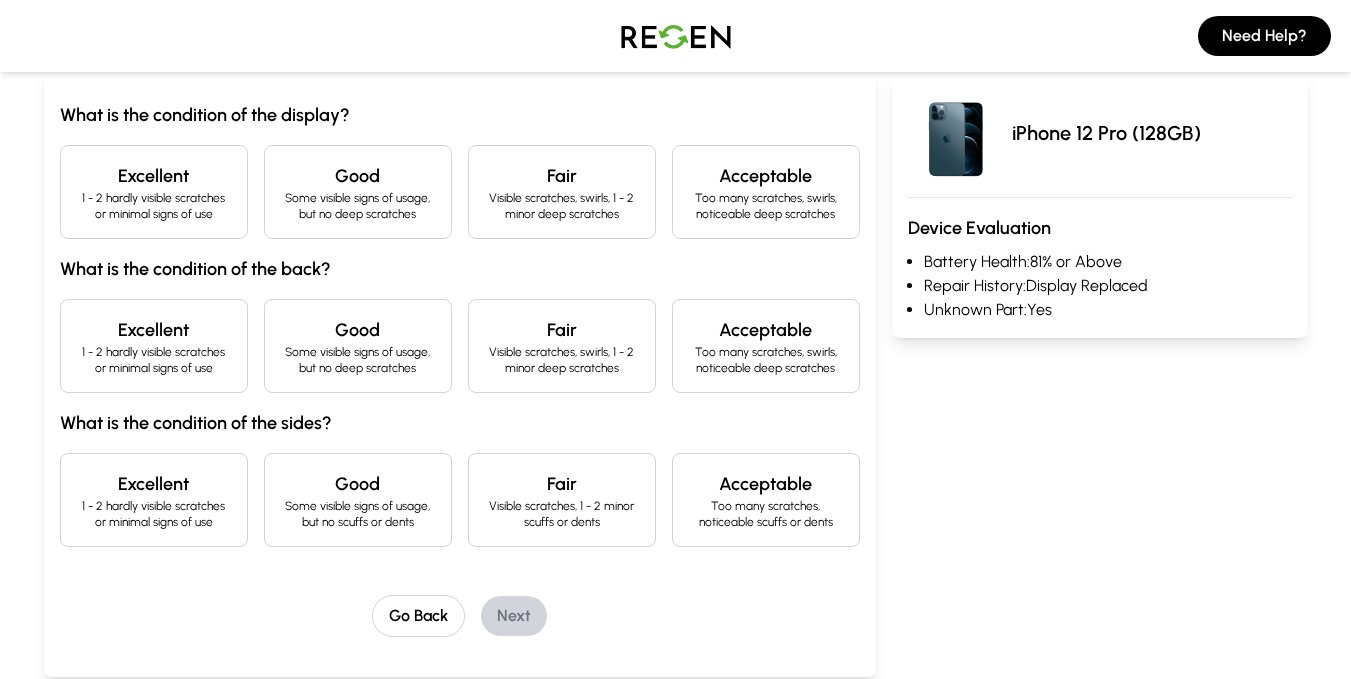 scroll, scrollTop: 100, scrollLeft: 0, axis: vertical 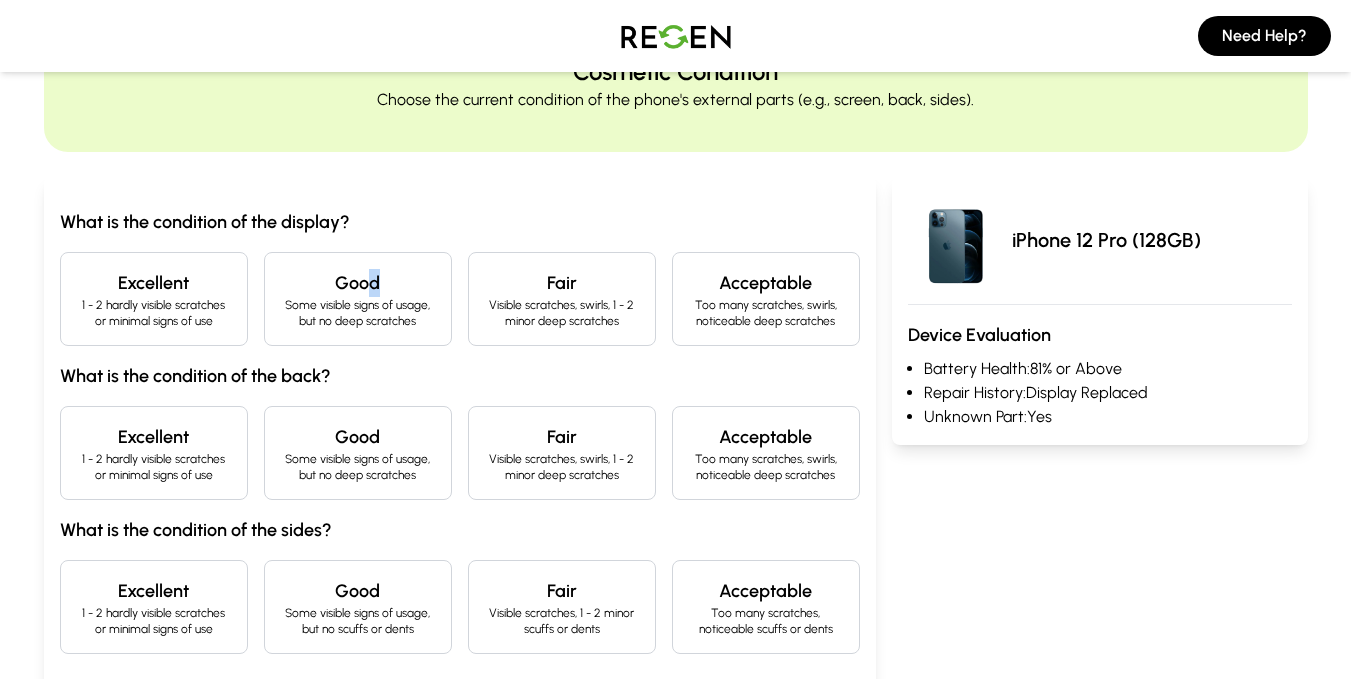 drag, startPoint x: 380, startPoint y: 245, endPoint x: 364, endPoint y: 306, distance: 63.06346 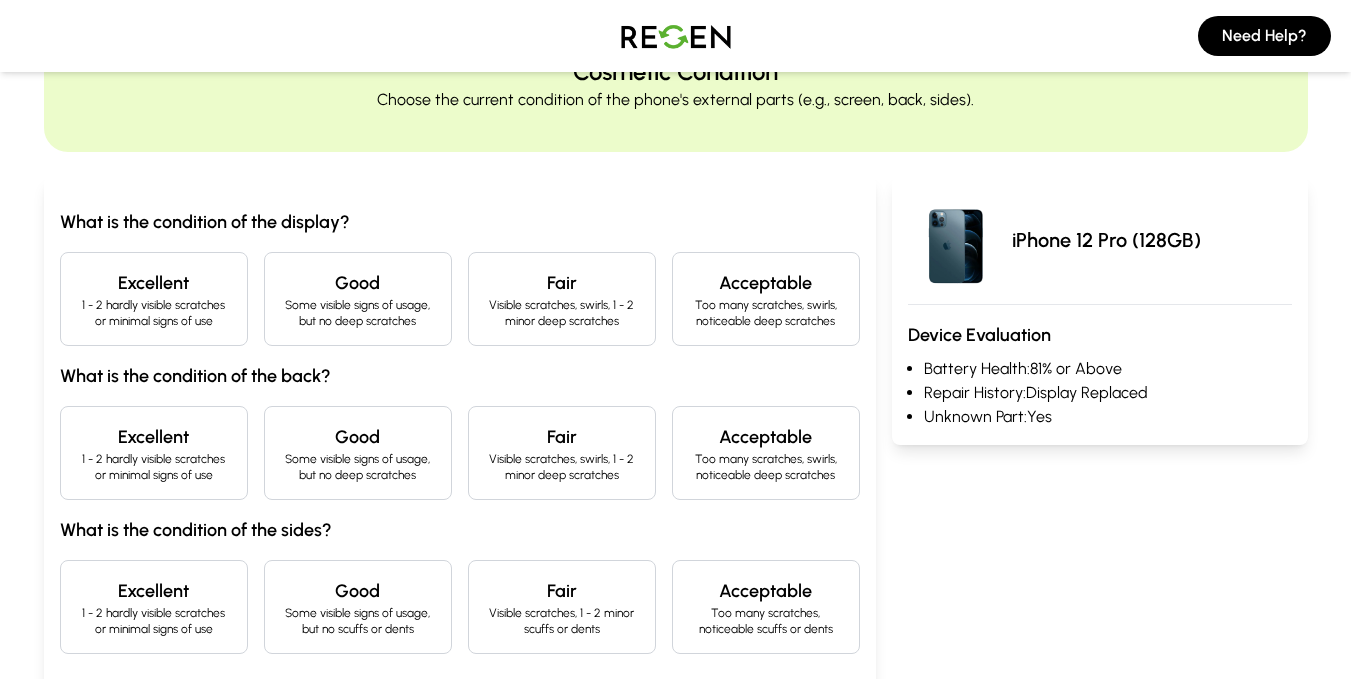 click on "Some visible signs of usage, but no deep scratches" at bounding box center [358, 313] 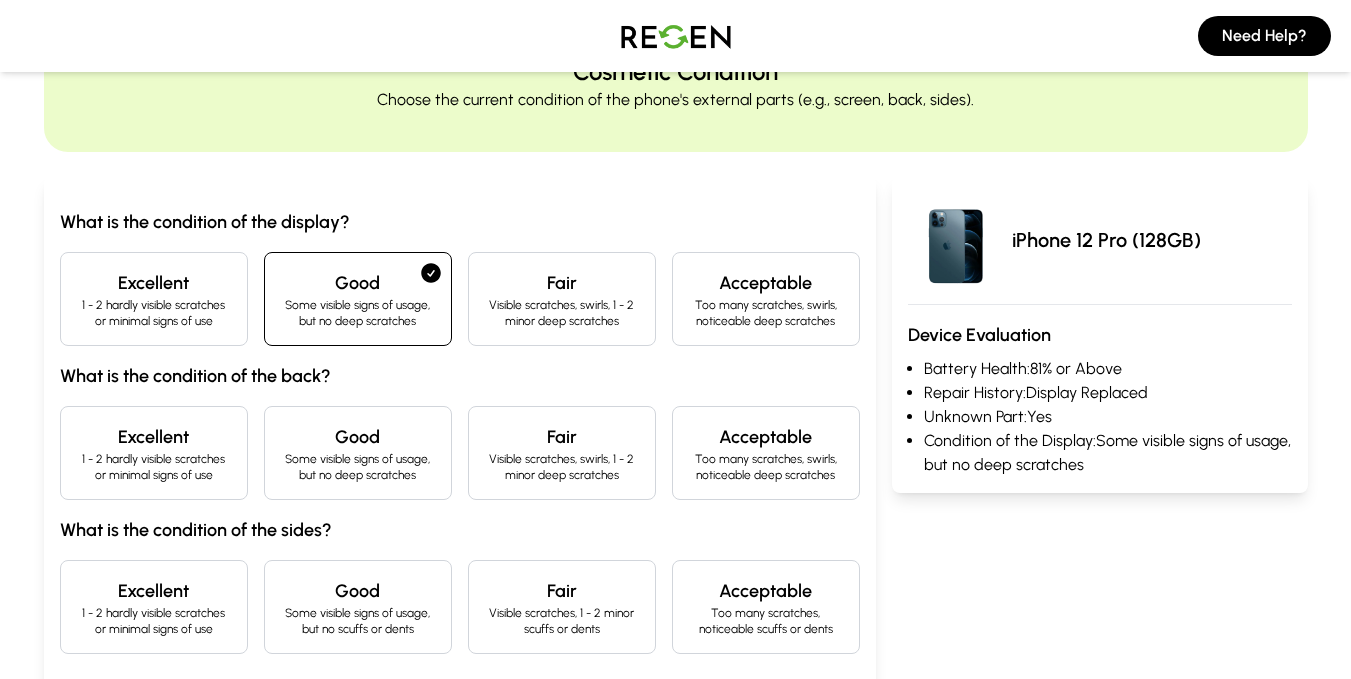 click on "Some visible signs of usage, but no deep scratches" at bounding box center [358, 467] 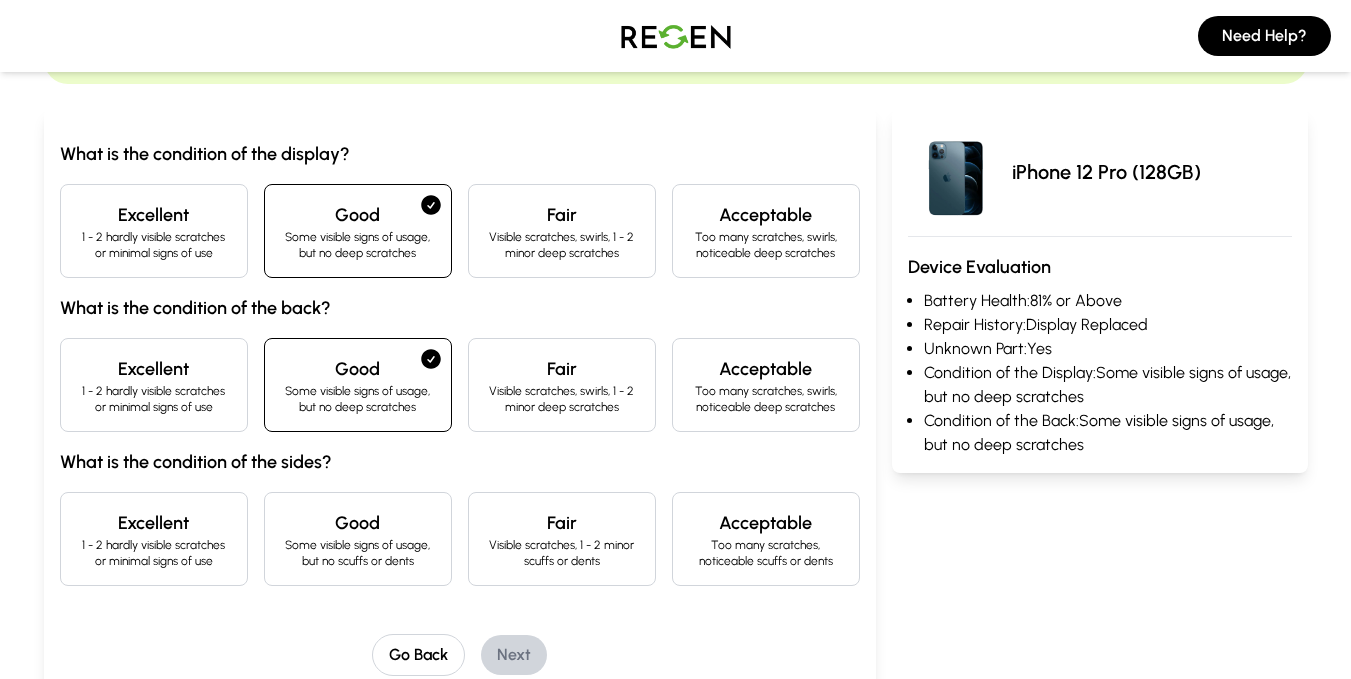 scroll, scrollTop: 200, scrollLeft: 0, axis: vertical 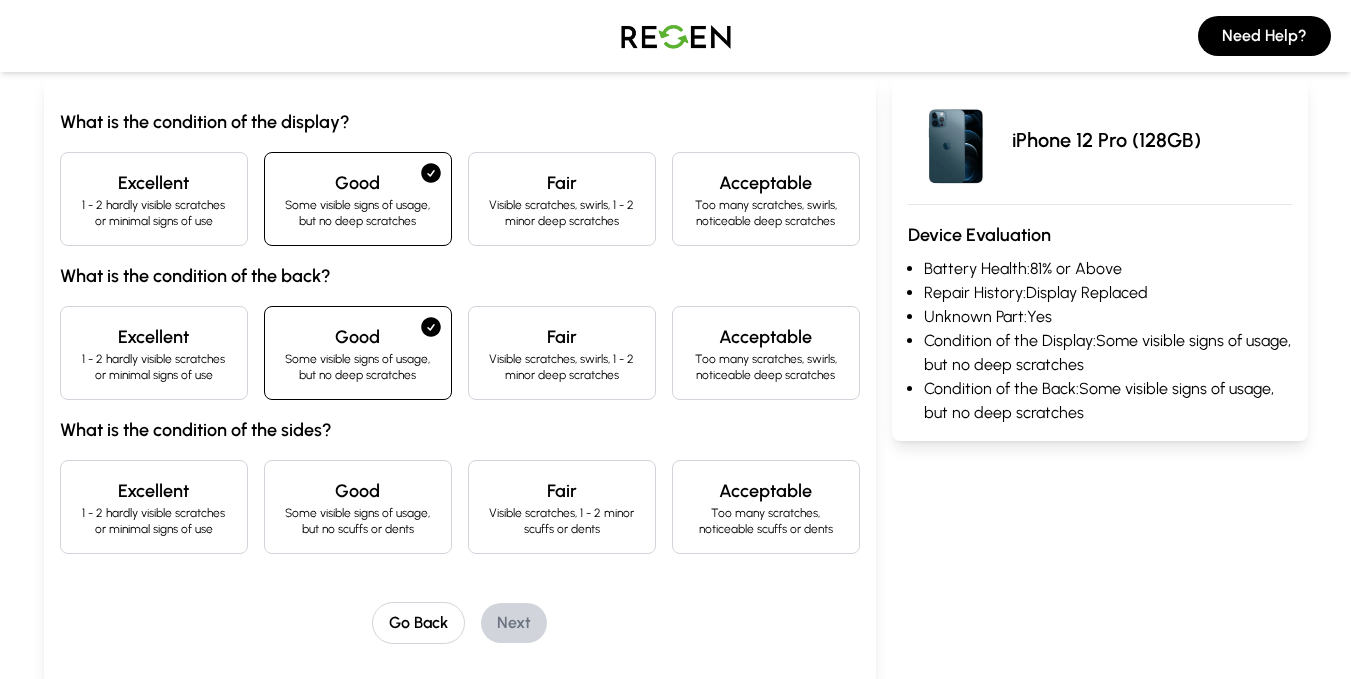 click on "Some visible signs of usage, but no scuffs or dents" at bounding box center (358, 521) 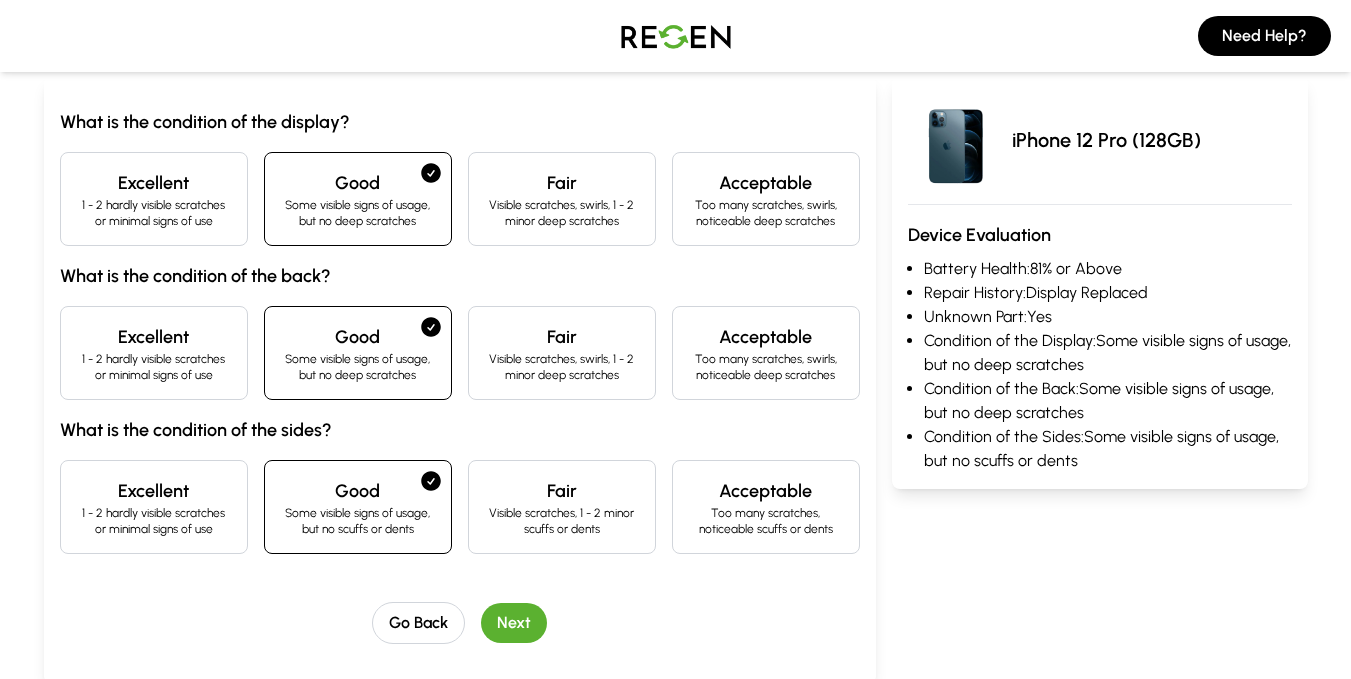 click on "Next" at bounding box center [514, 623] 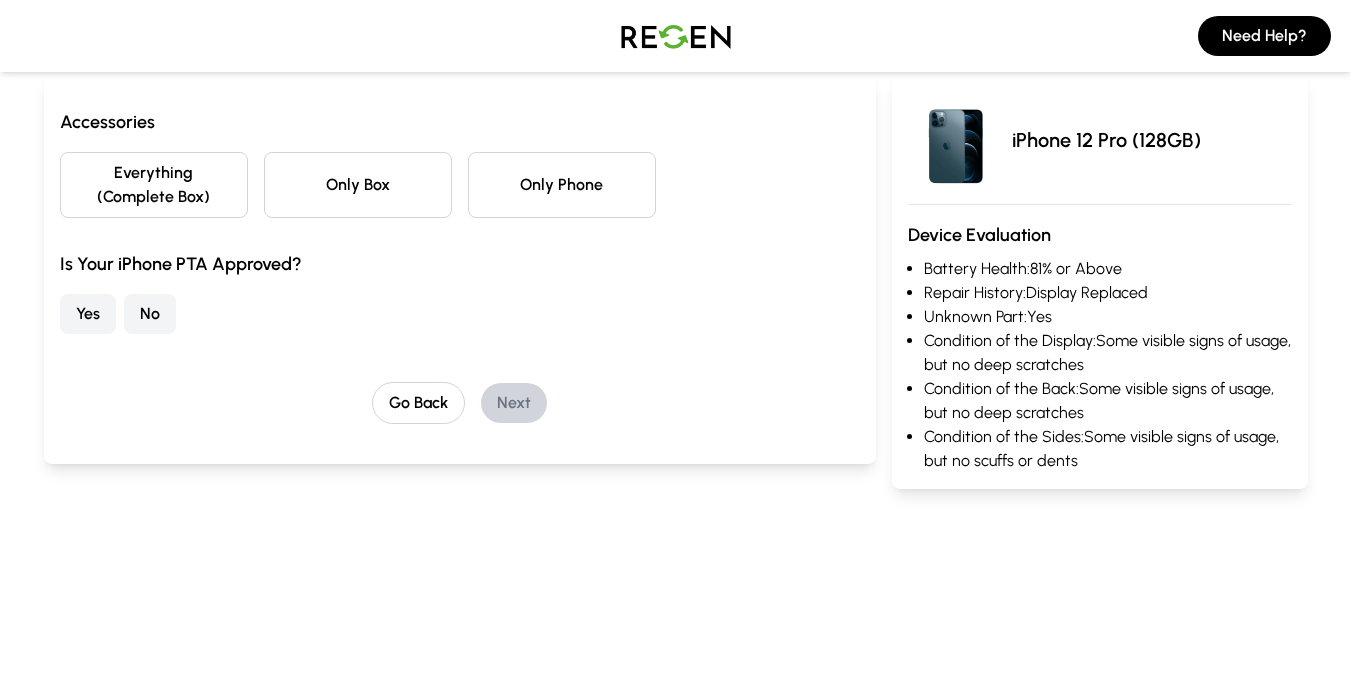 click on "Only Phone" at bounding box center [562, 185] 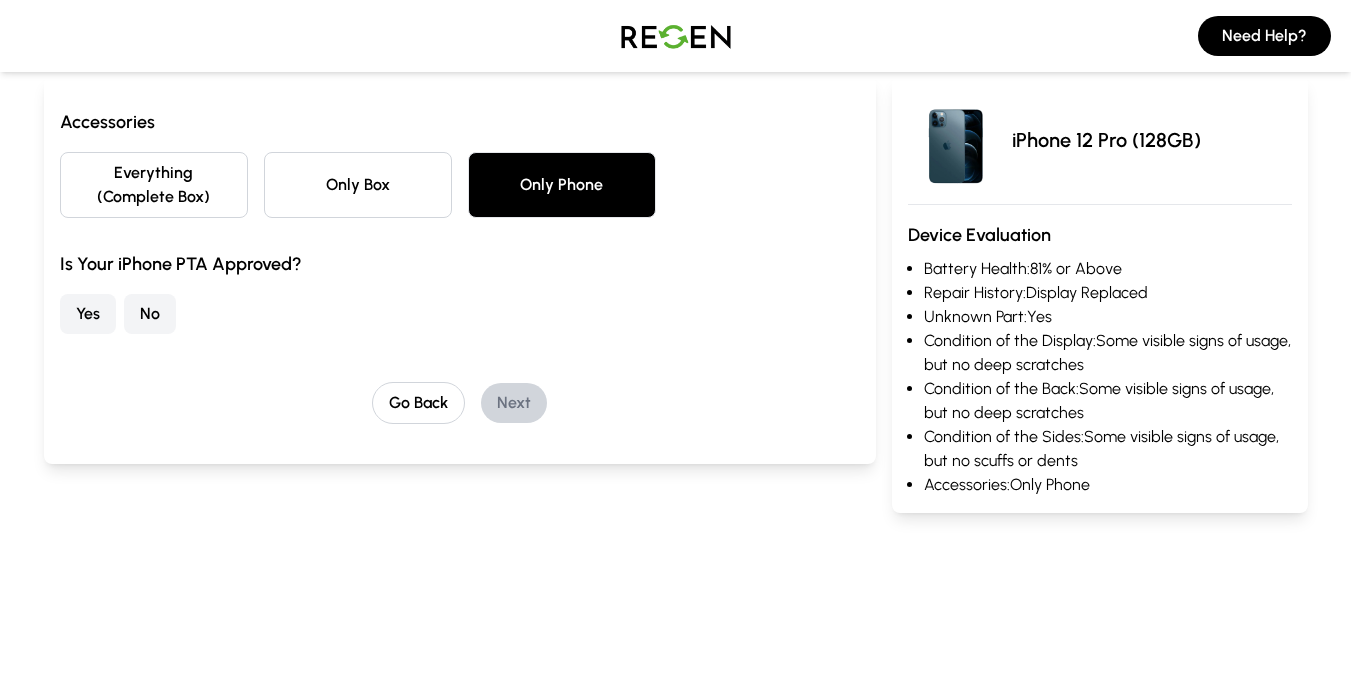 click on "No" at bounding box center (150, 314) 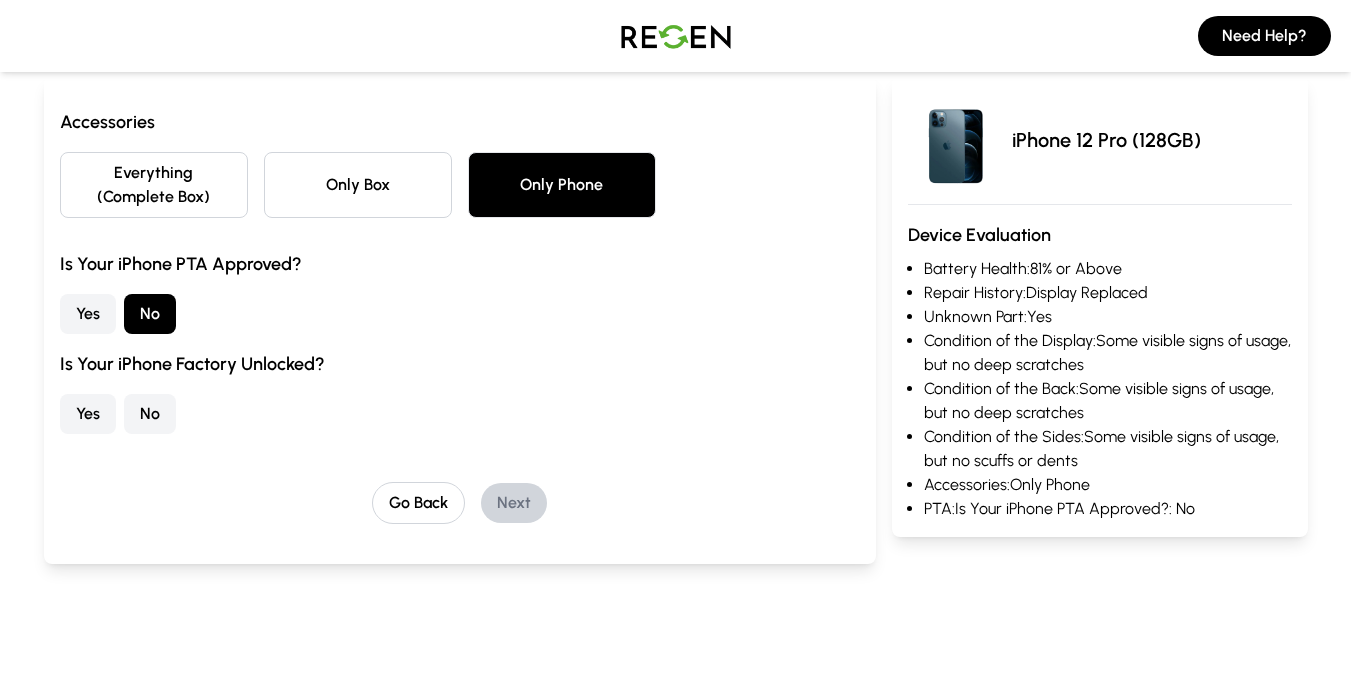 click on "No" at bounding box center [150, 414] 